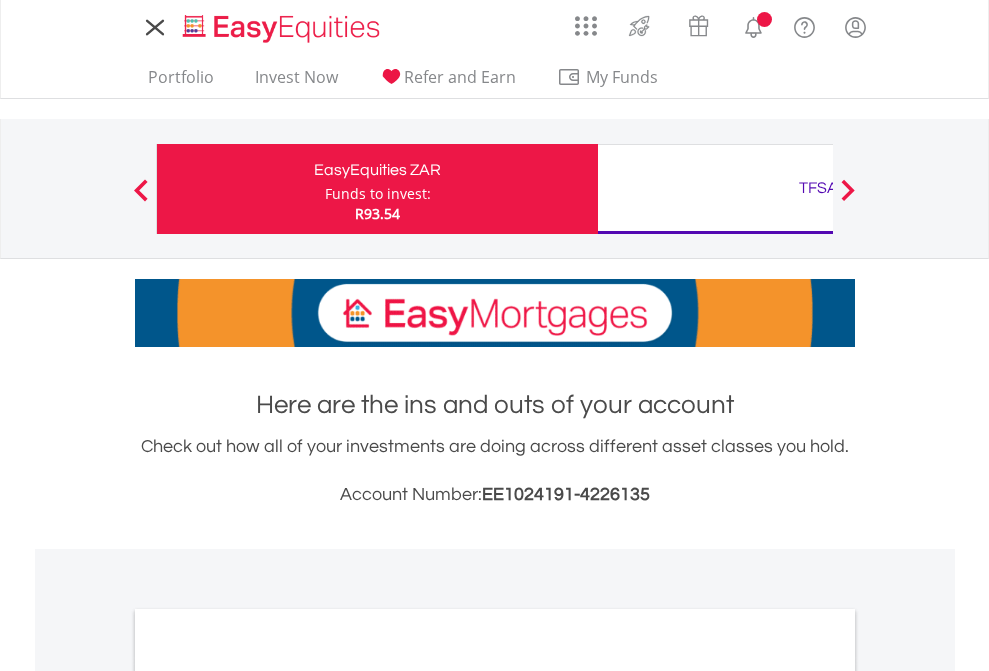 scroll, scrollTop: 0, scrollLeft: 0, axis: both 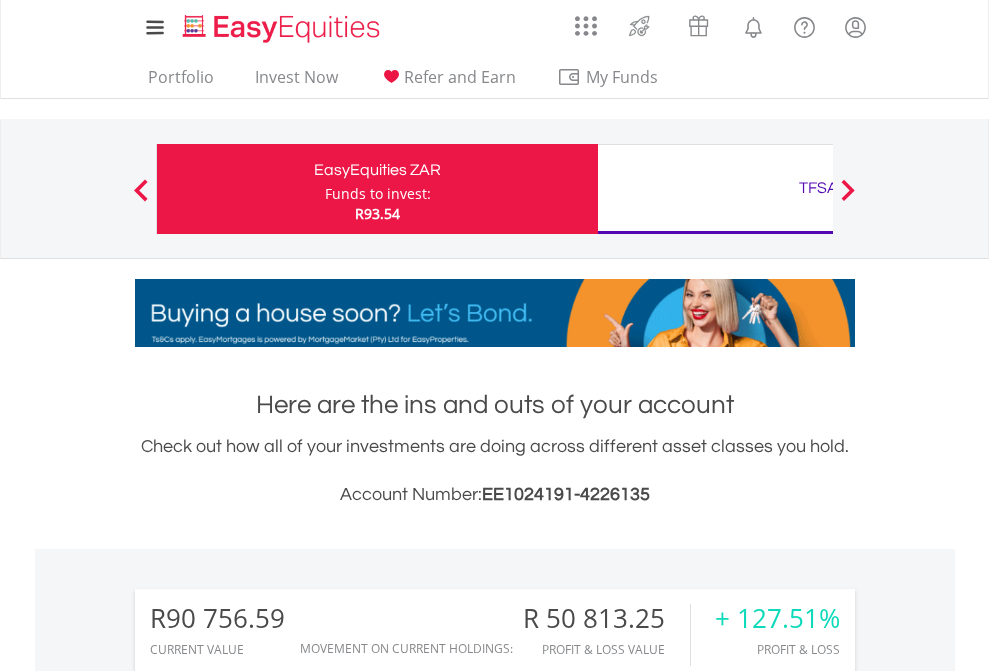 click on "Funds to invest:" at bounding box center (378, 194) 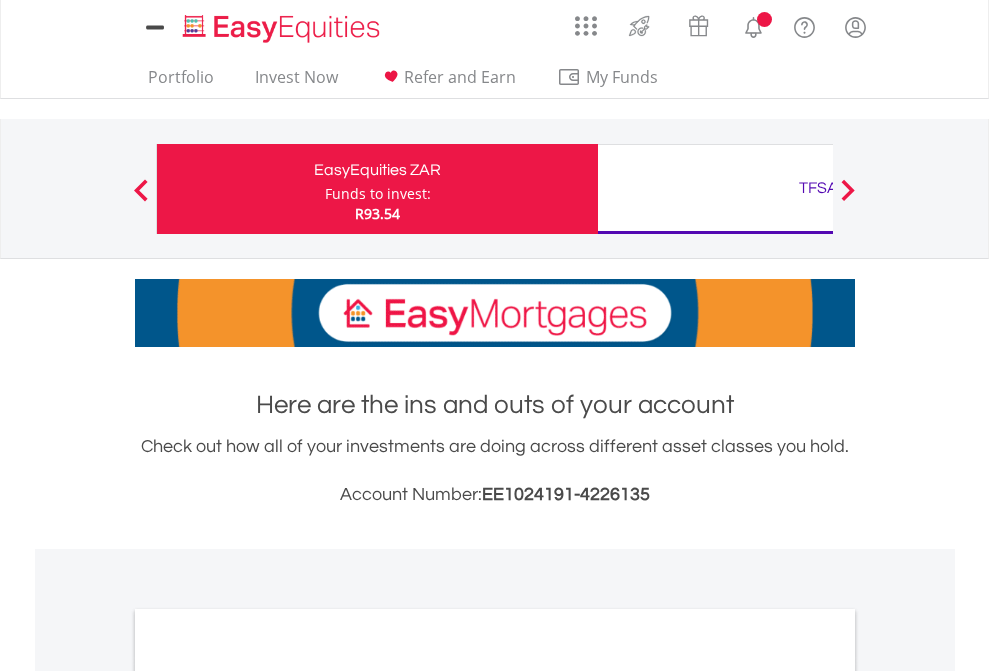 scroll, scrollTop: 0, scrollLeft: 0, axis: both 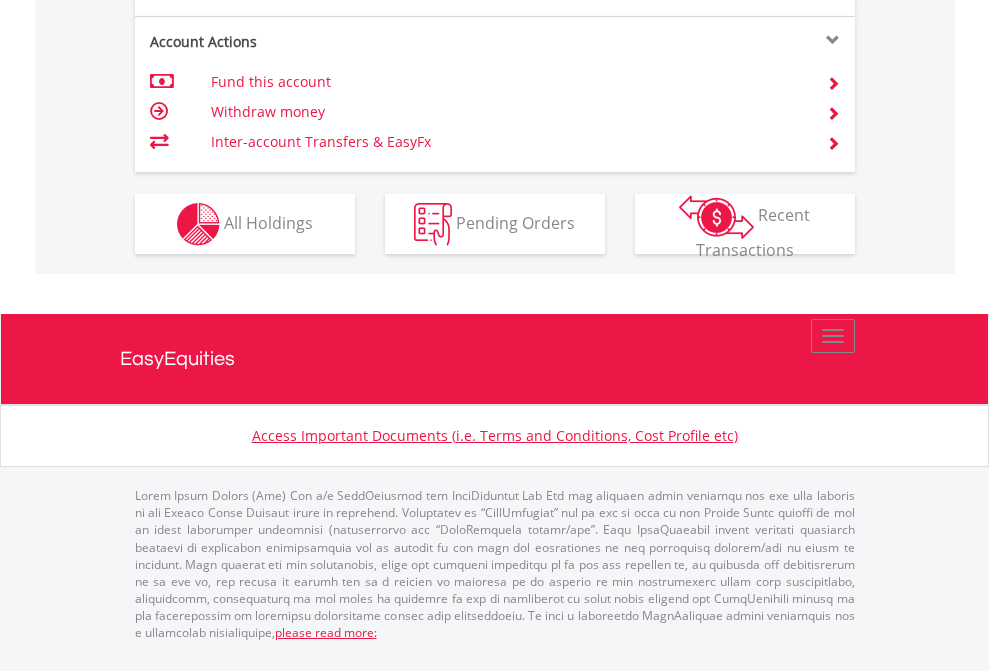 click on "Investment types" at bounding box center (706, -337) 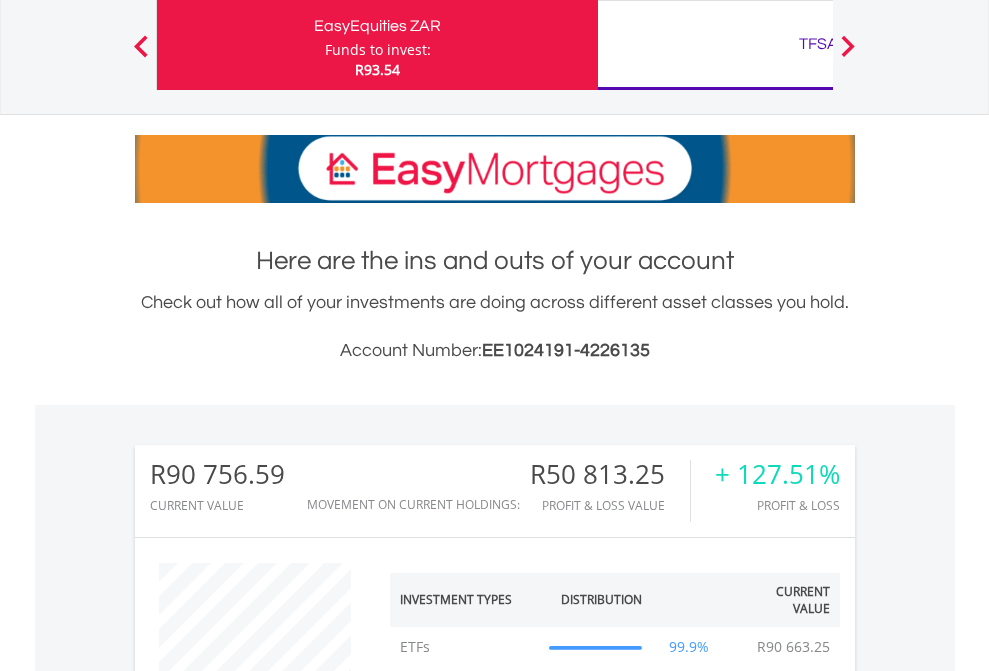 click on "TFSA" at bounding box center [818, 44] 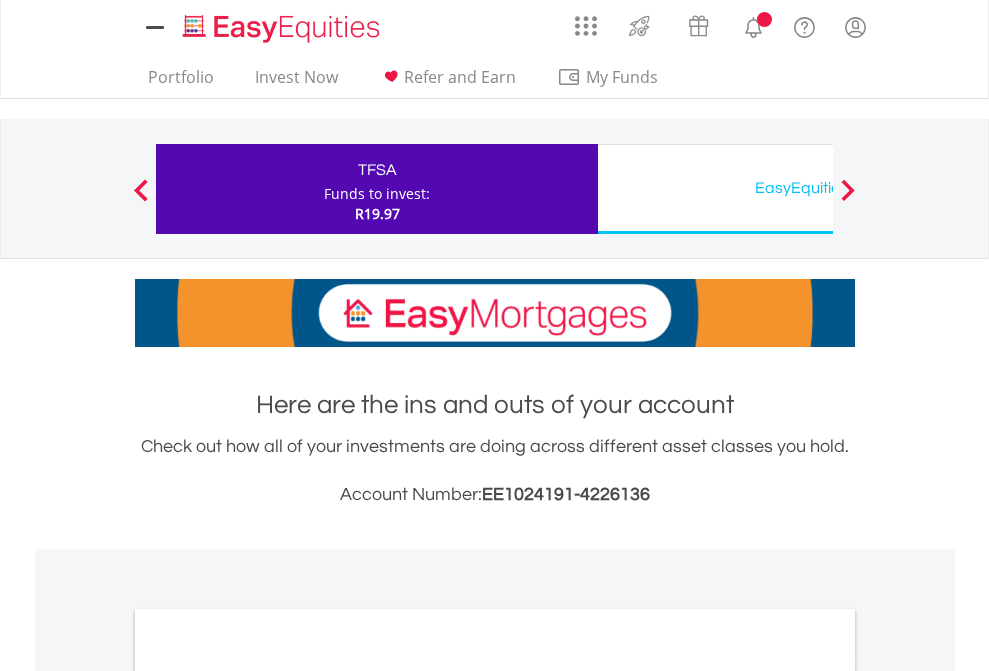 scroll, scrollTop: 0, scrollLeft: 0, axis: both 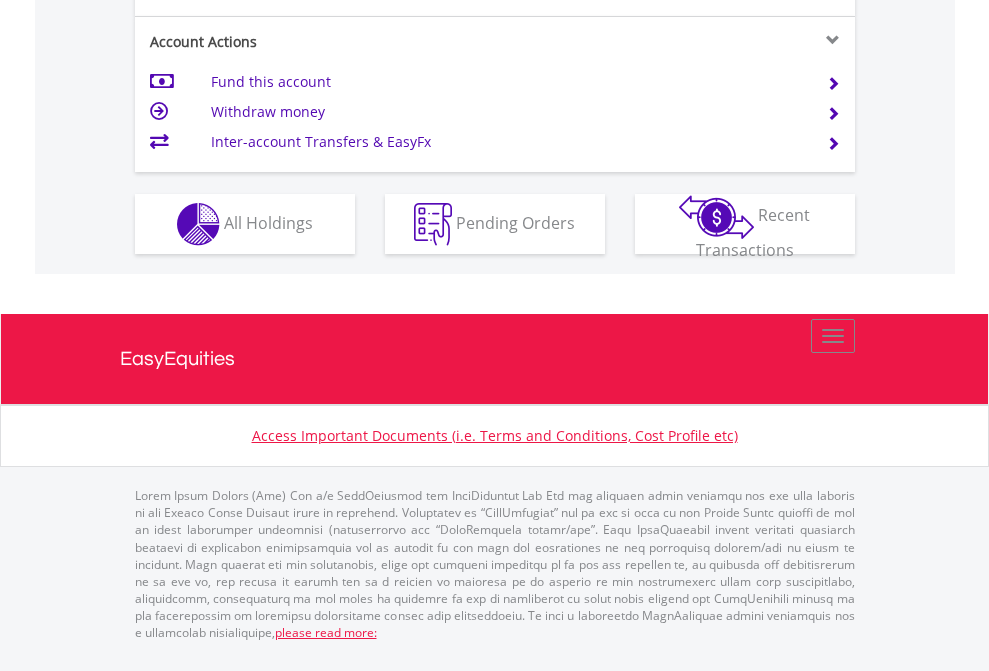 click on "Investment types" at bounding box center [706, -337] 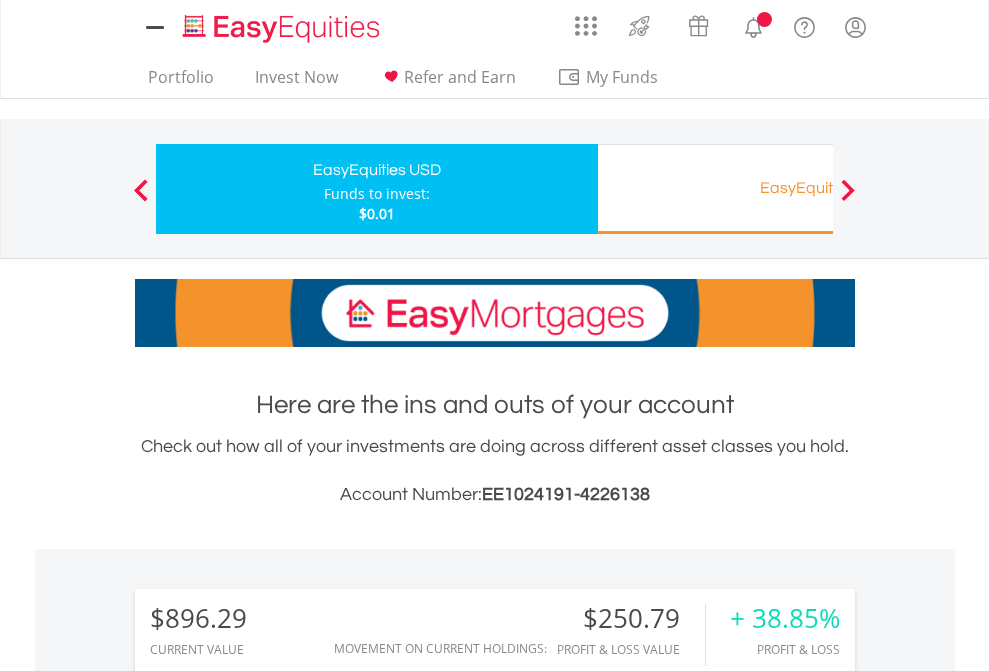 scroll, scrollTop: 0, scrollLeft: 0, axis: both 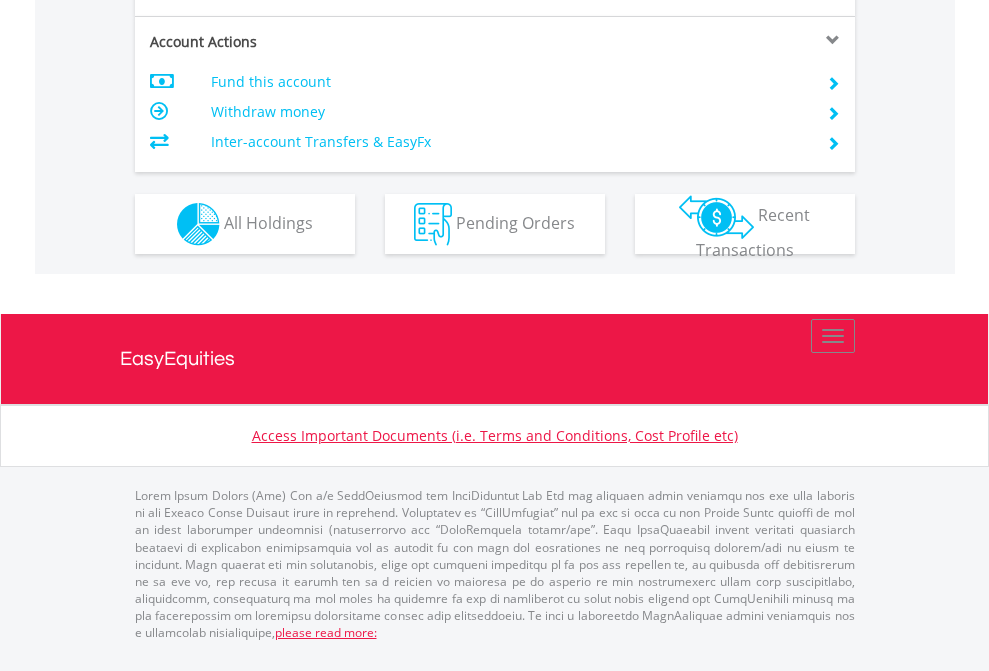 click on "Investment types" at bounding box center (706, -337) 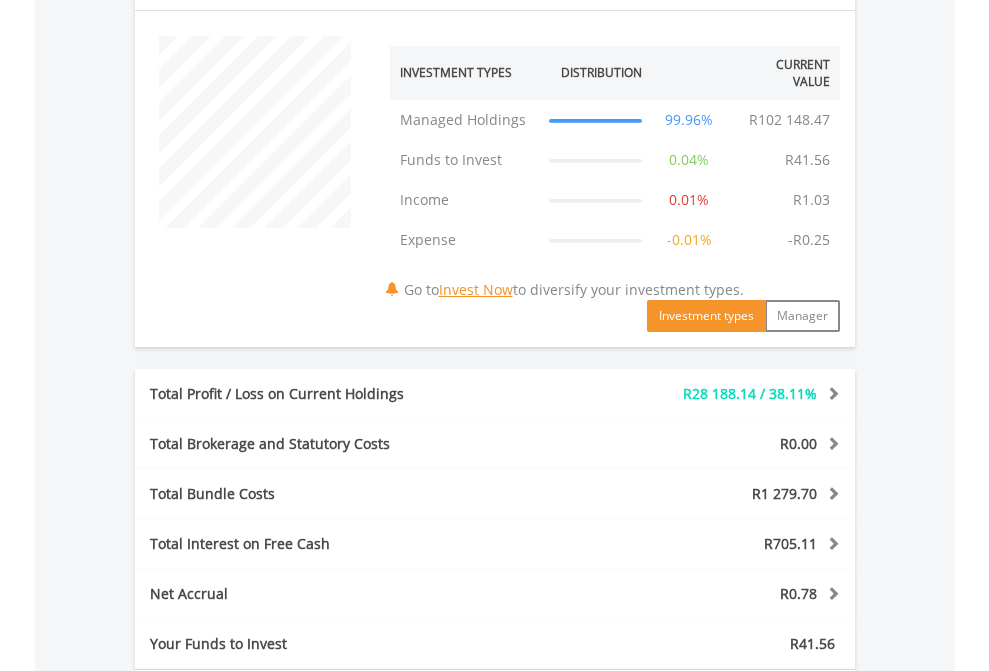 scroll, scrollTop: 1342, scrollLeft: 0, axis: vertical 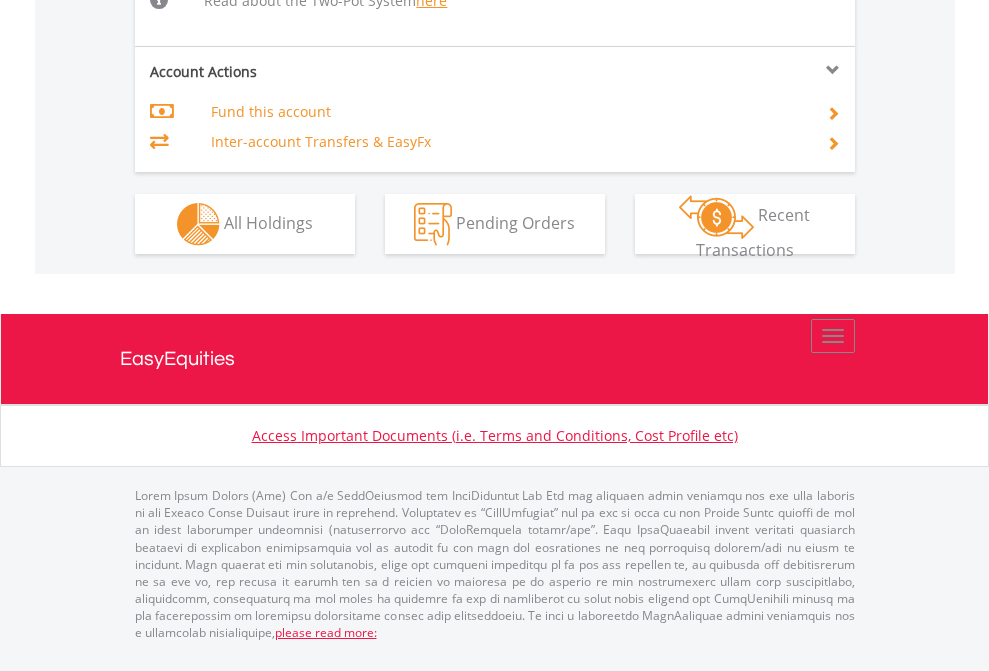 click on "Investment types" at bounding box center [706, -518] 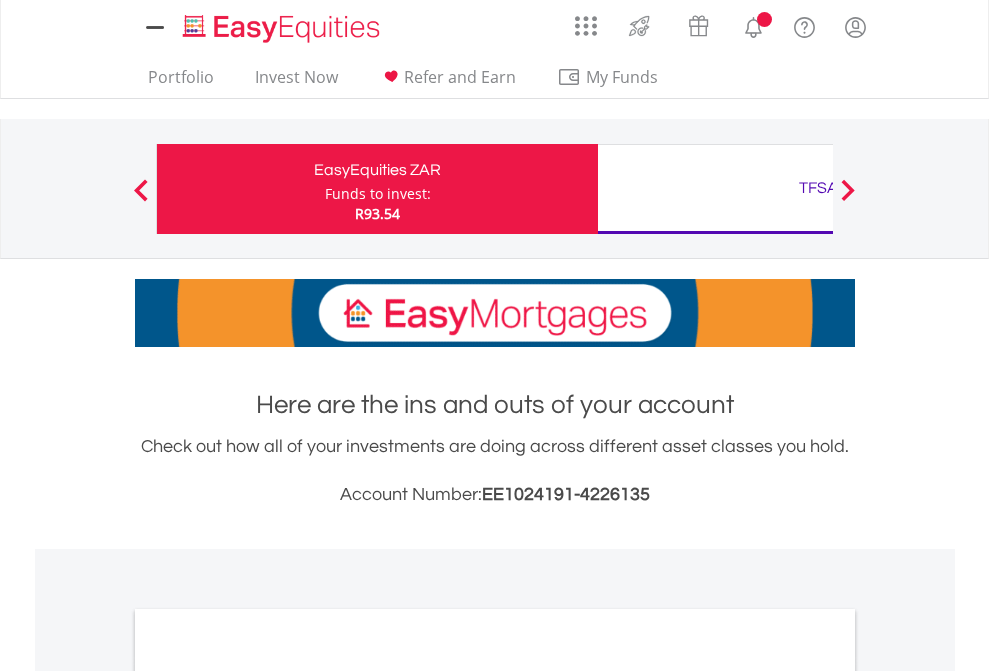 scroll, scrollTop: 0, scrollLeft: 0, axis: both 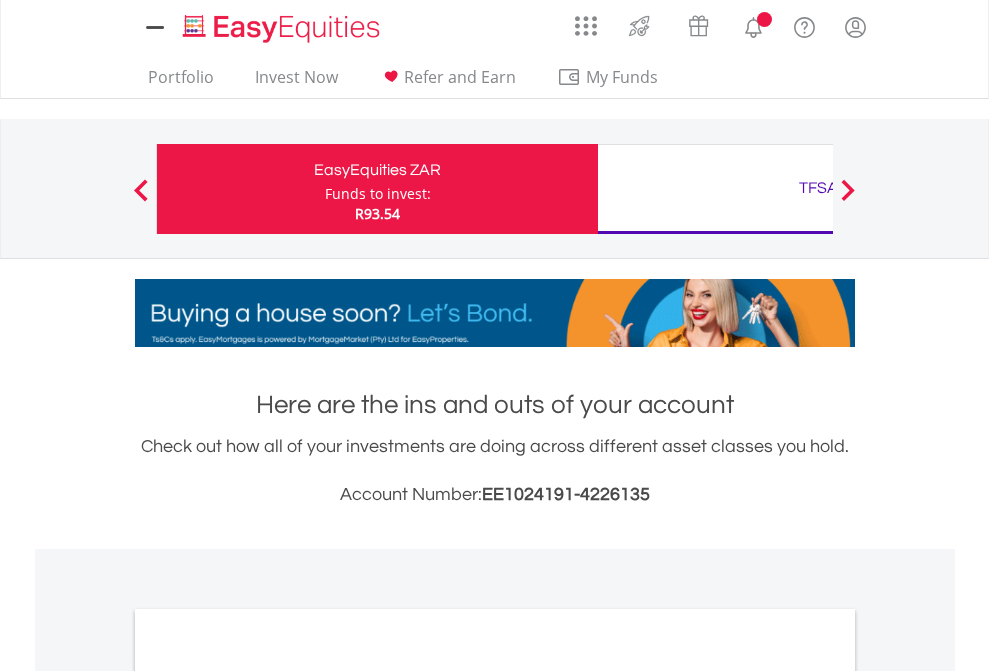 click on "All Holdings" at bounding box center [268, 1096] 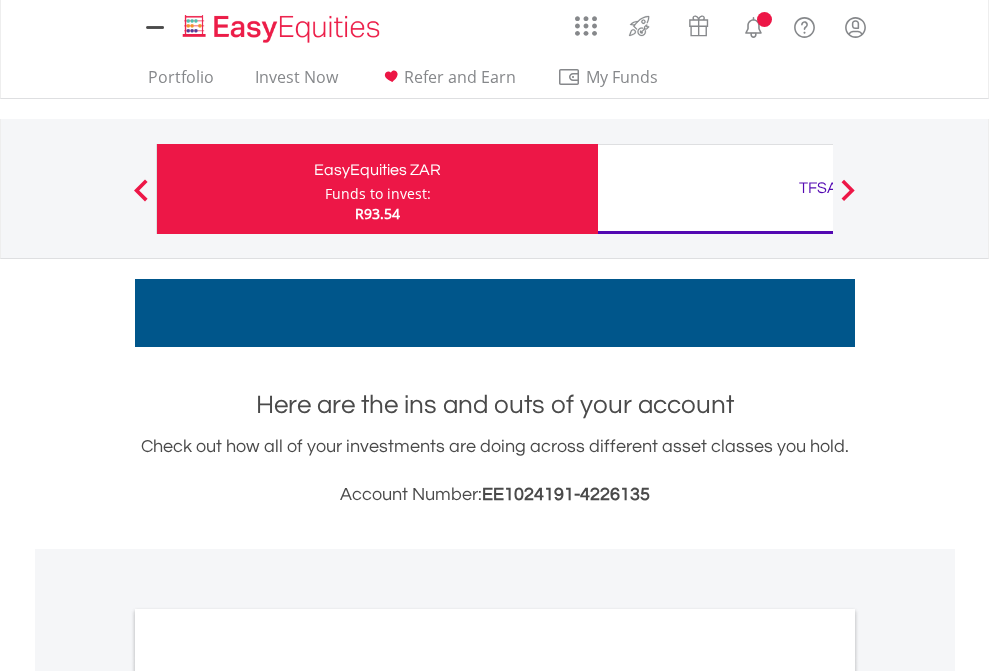 scroll, scrollTop: 1202, scrollLeft: 0, axis: vertical 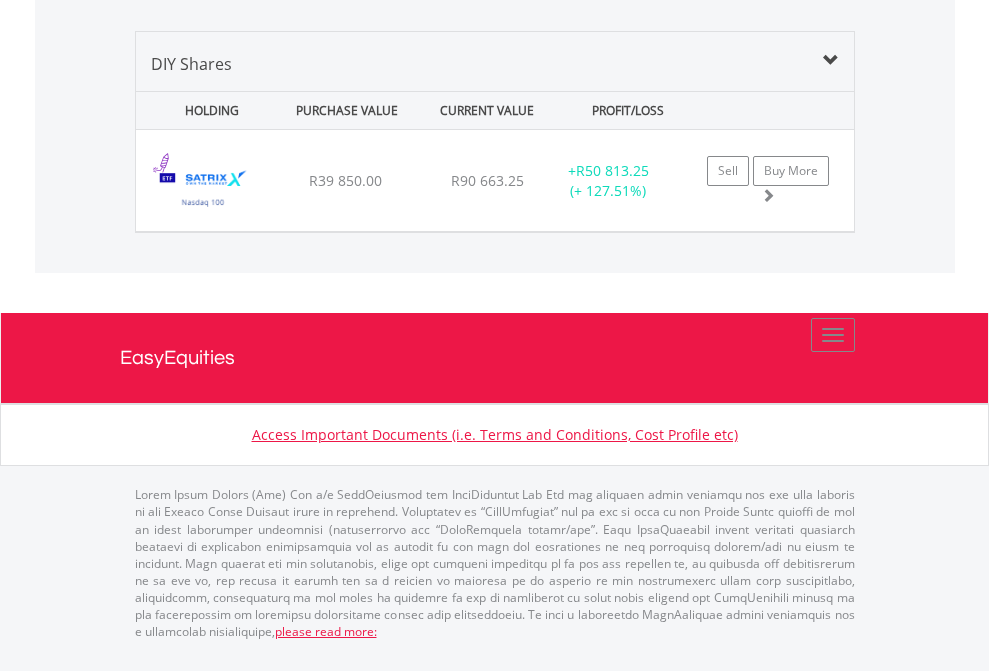 click on "TFSA" at bounding box center [818, -1339] 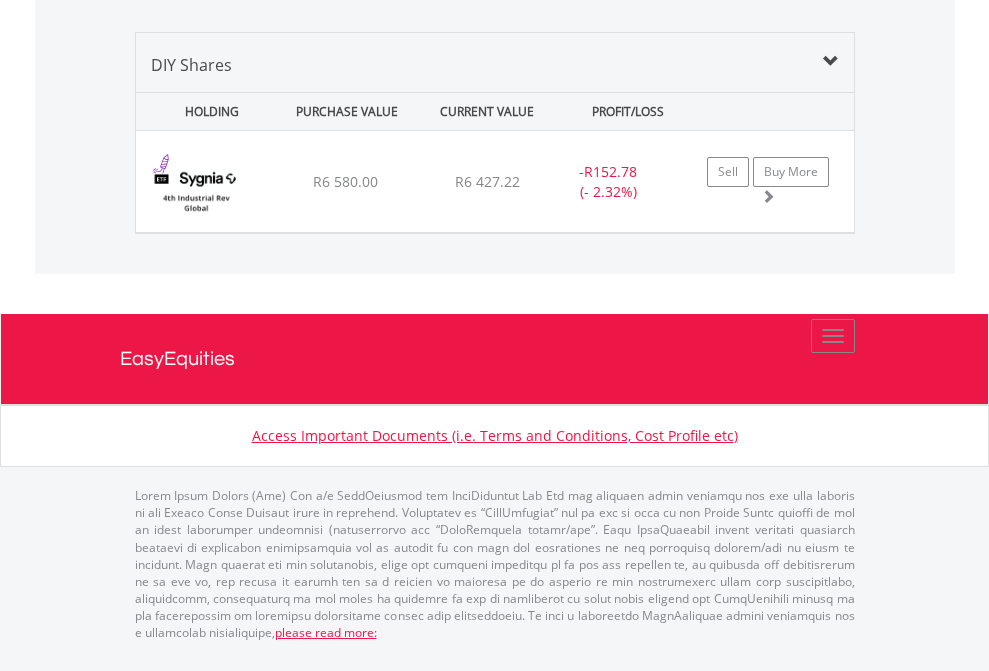 scroll, scrollTop: 1933, scrollLeft: 0, axis: vertical 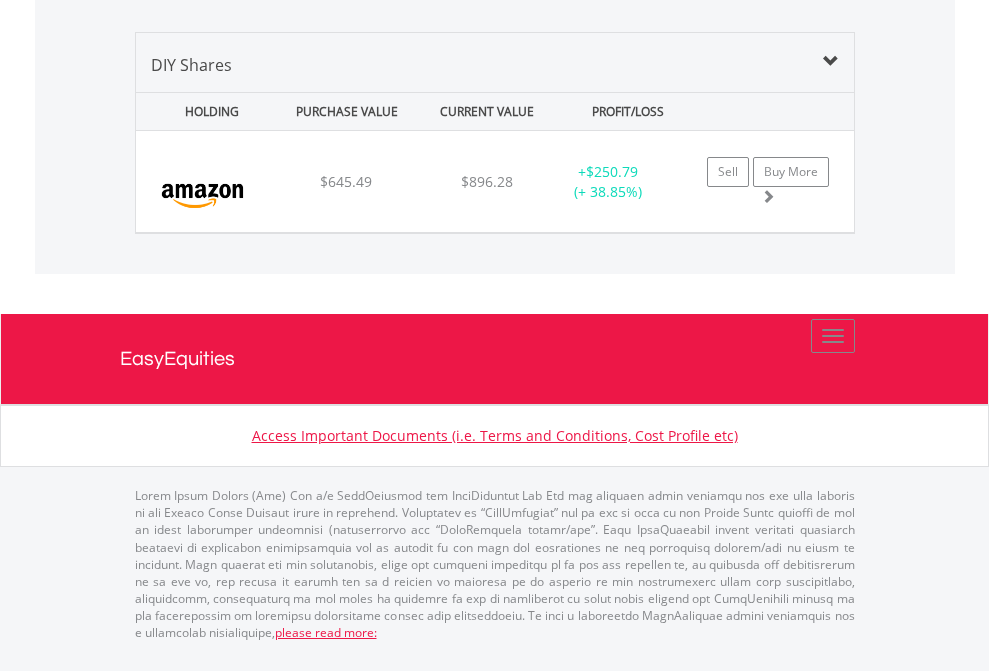click on "EasyEquities RA" at bounding box center (818, -968) 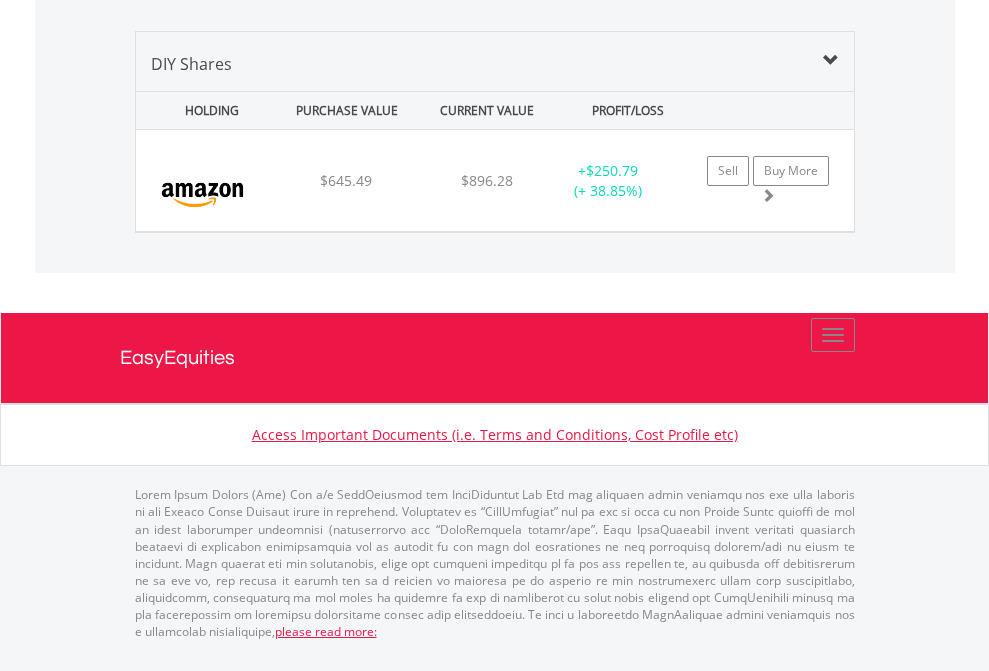 scroll, scrollTop: 144, scrollLeft: 0, axis: vertical 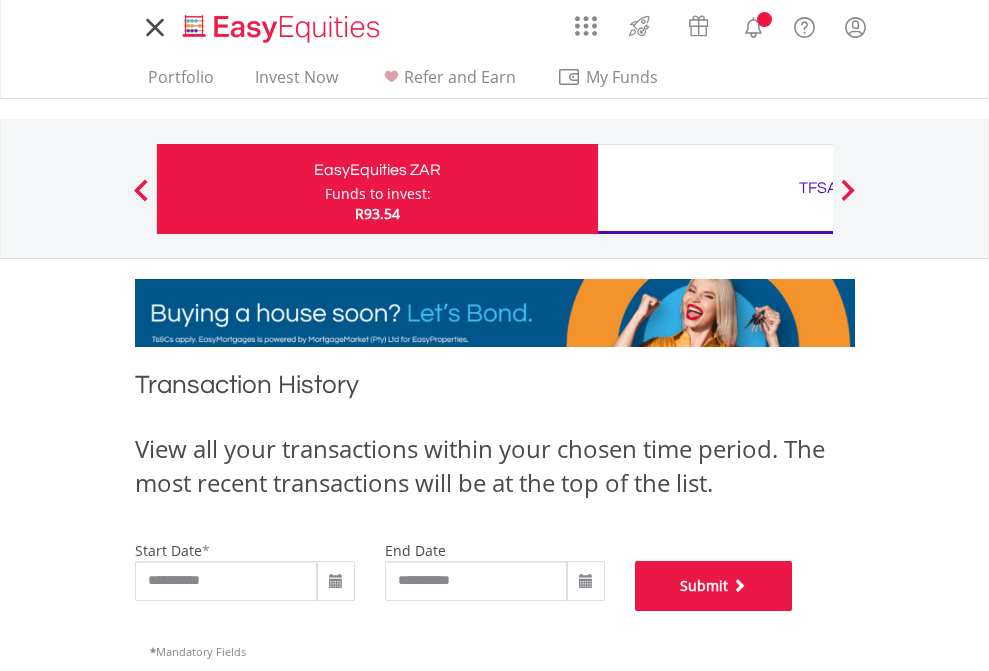 click on "Submit" at bounding box center (714, 586) 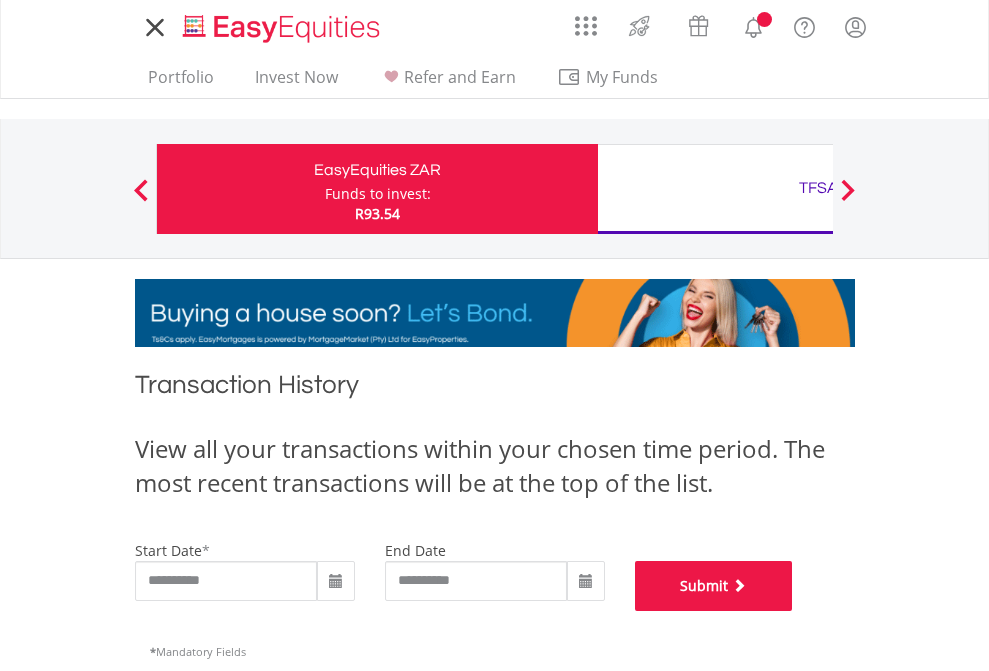 scroll, scrollTop: 811, scrollLeft: 0, axis: vertical 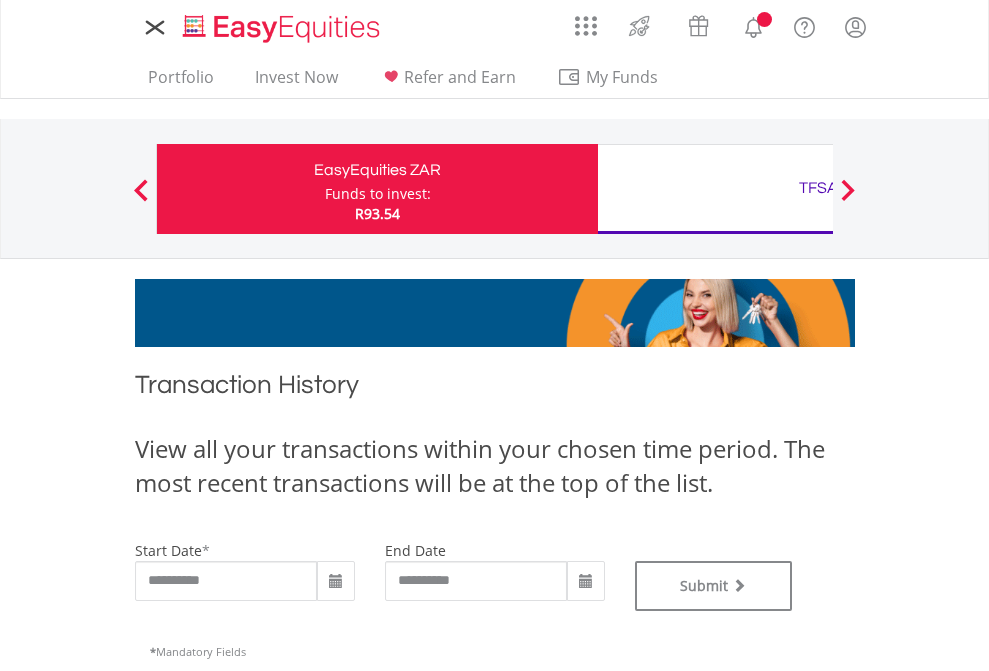 click on "TFSA" at bounding box center (818, 188) 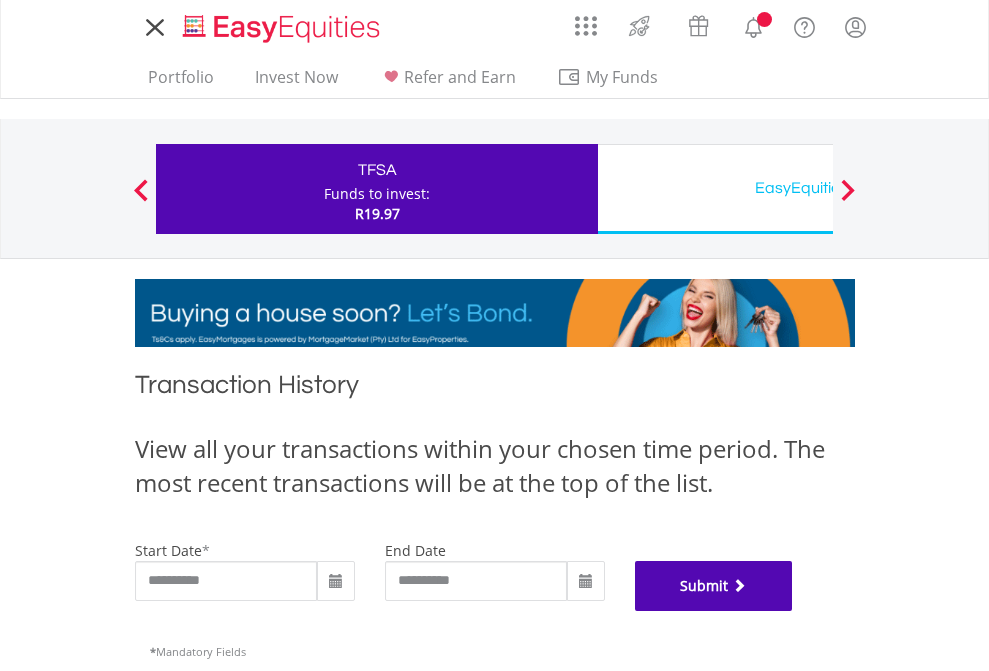 click on "Submit" at bounding box center (714, 586) 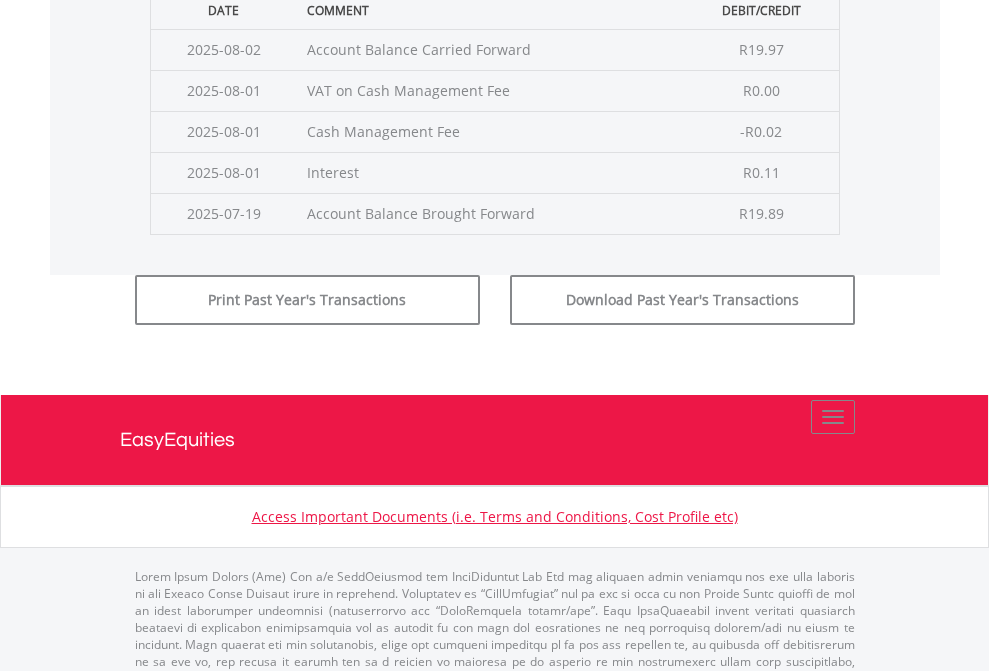 scroll, scrollTop: 811, scrollLeft: 0, axis: vertical 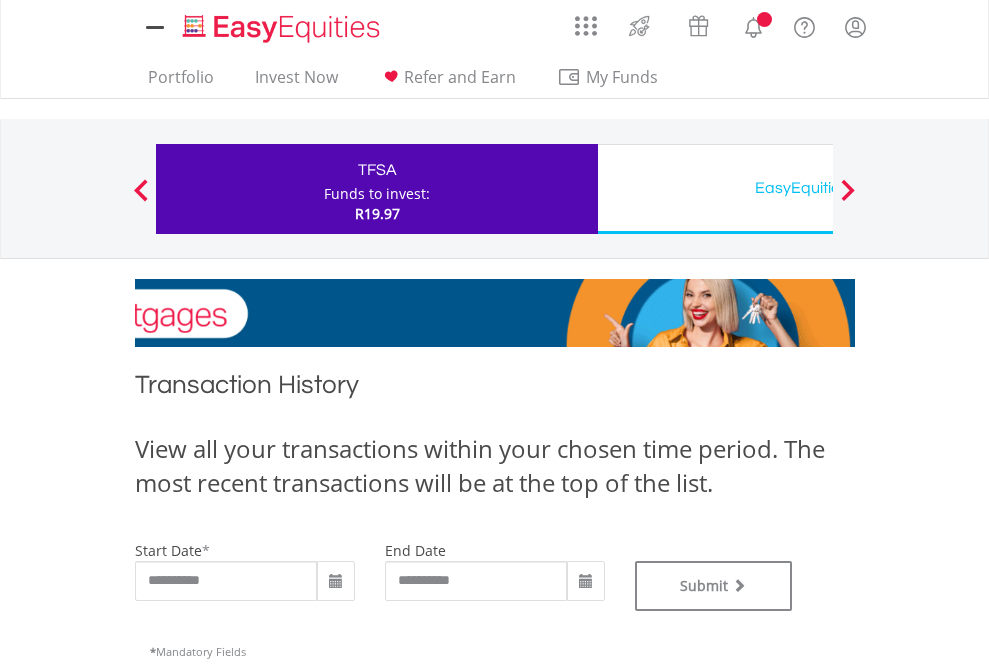 click on "EasyEquities USD" at bounding box center [818, 188] 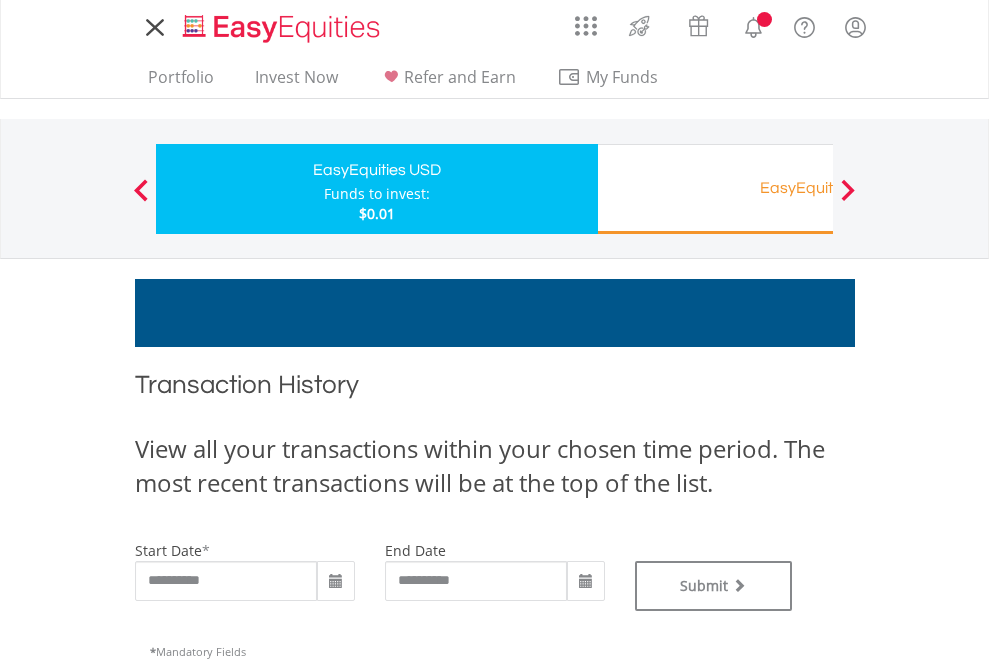 scroll, scrollTop: 0, scrollLeft: 0, axis: both 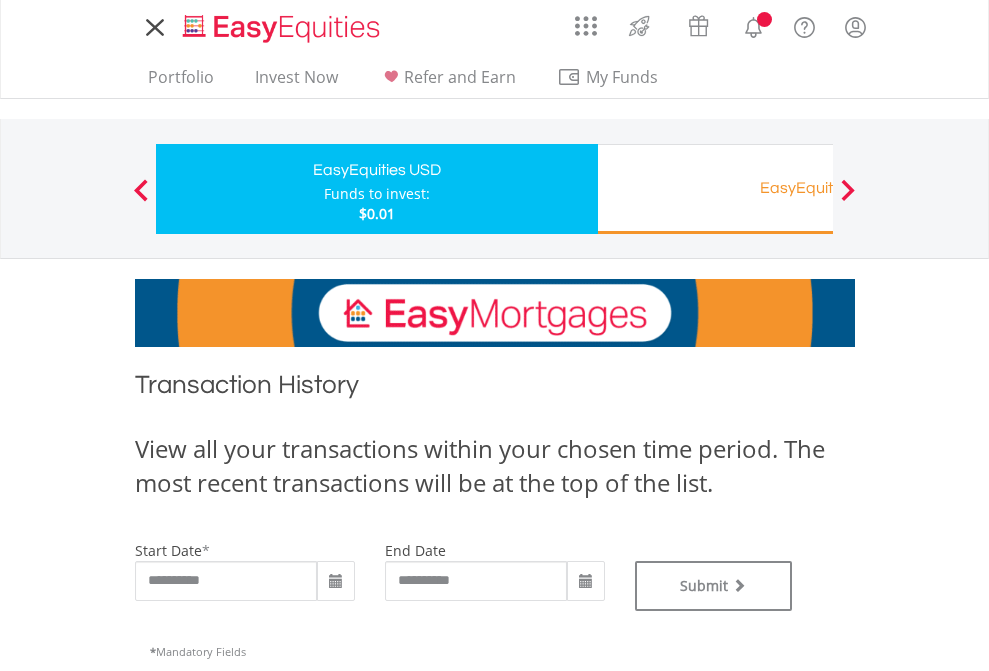 type on "**********" 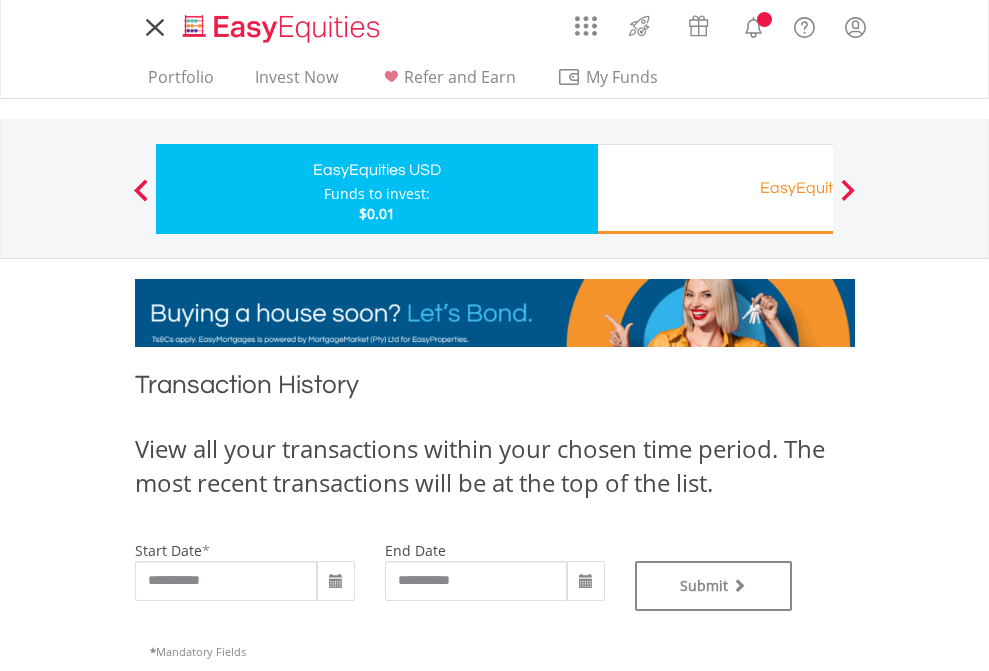type on "**********" 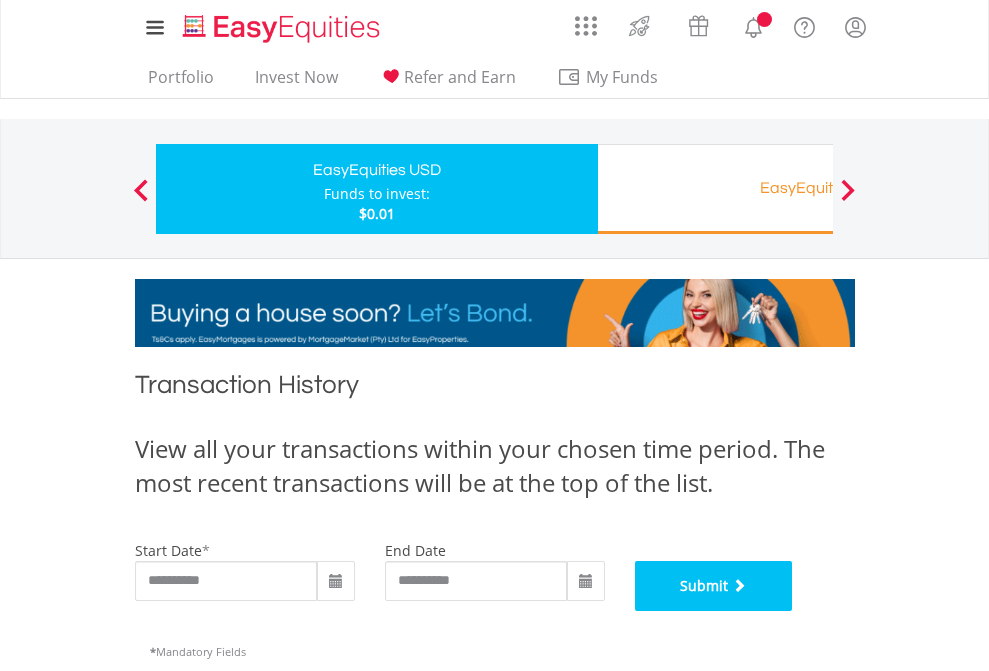 click on "Submit" at bounding box center (714, 586) 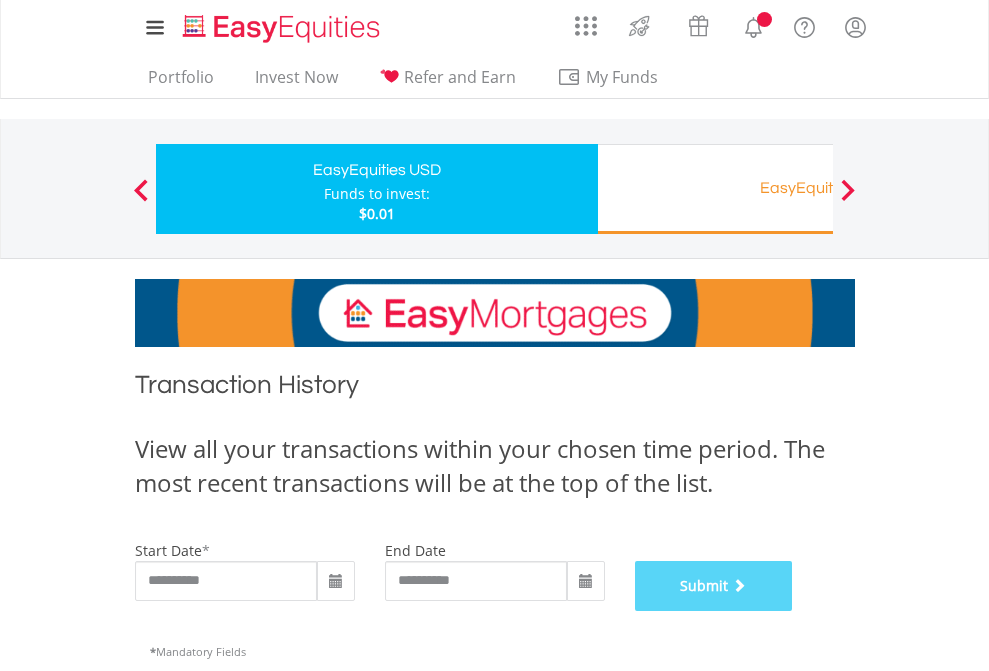 scroll, scrollTop: 811, scrollLeft: 0, axis: vertical 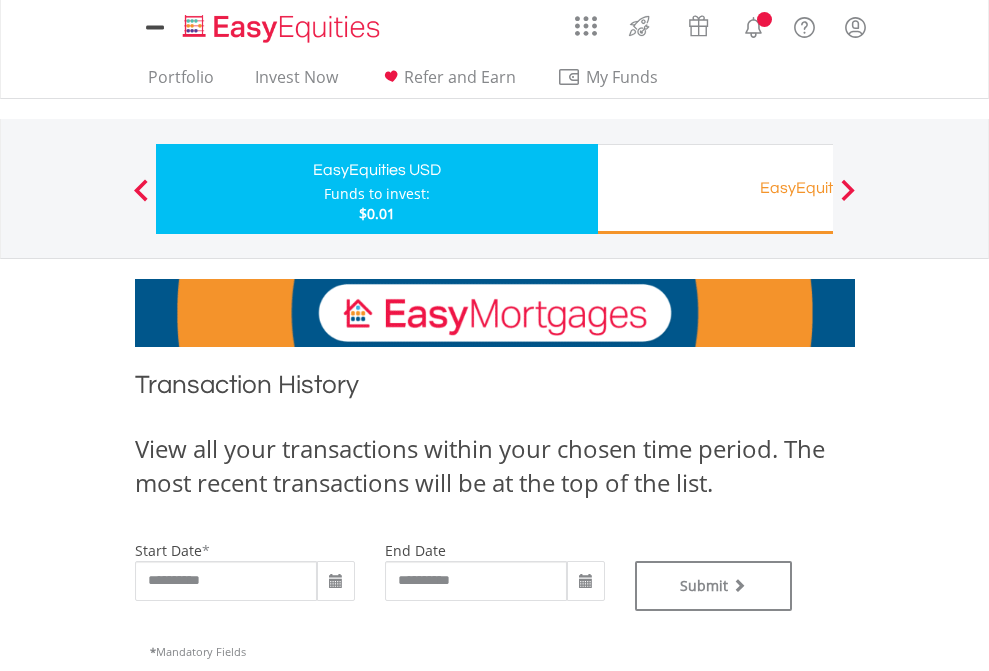 click on "EasyEquities RA" at bounding box center [818, 188] 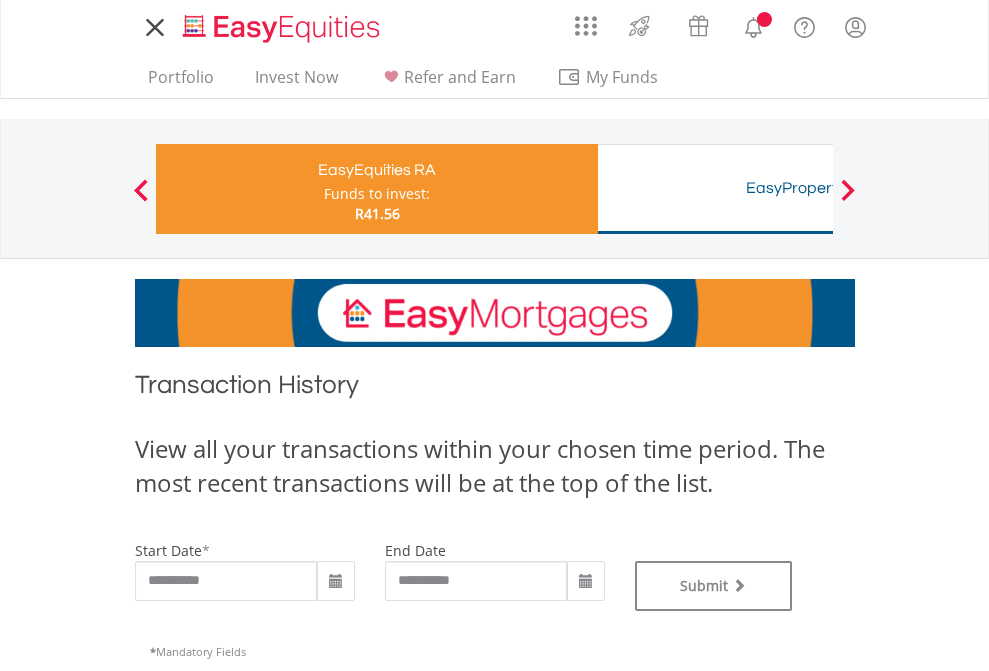 scroll, scrollTop: 0, scrollLeft: 0, axis: both 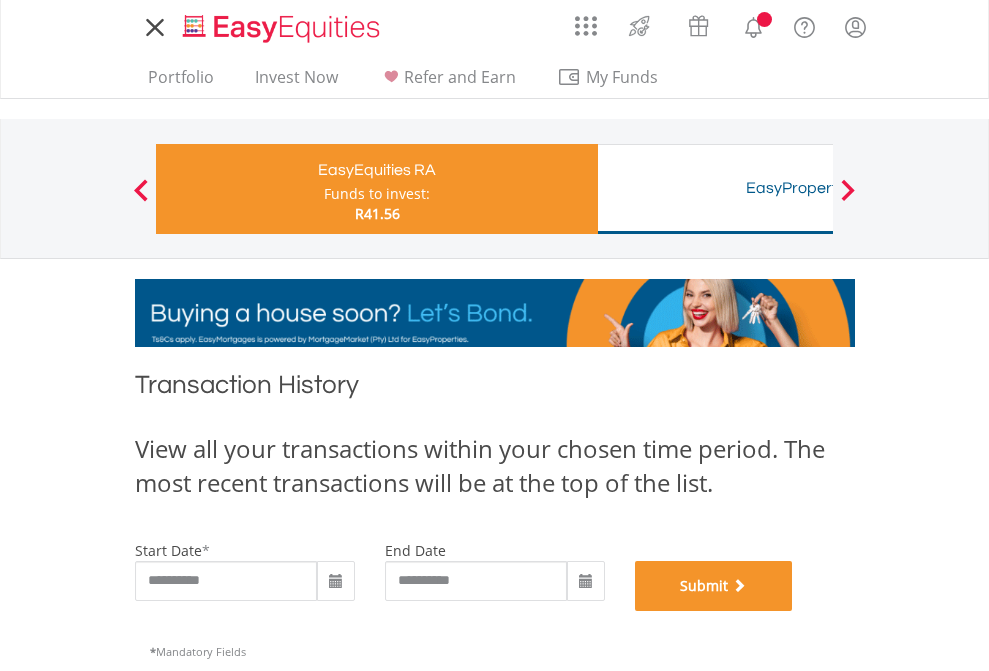 click on "Submit" at bounding box center [714, 586] 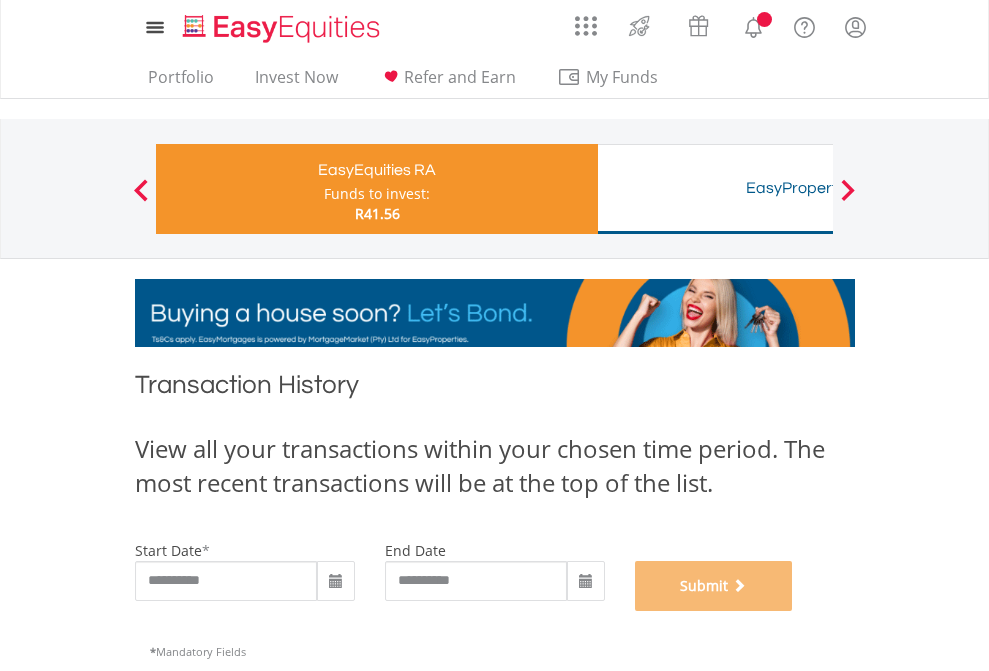 scroll, scrollTop: 811, scrollLeft: 0, axis: vertical 